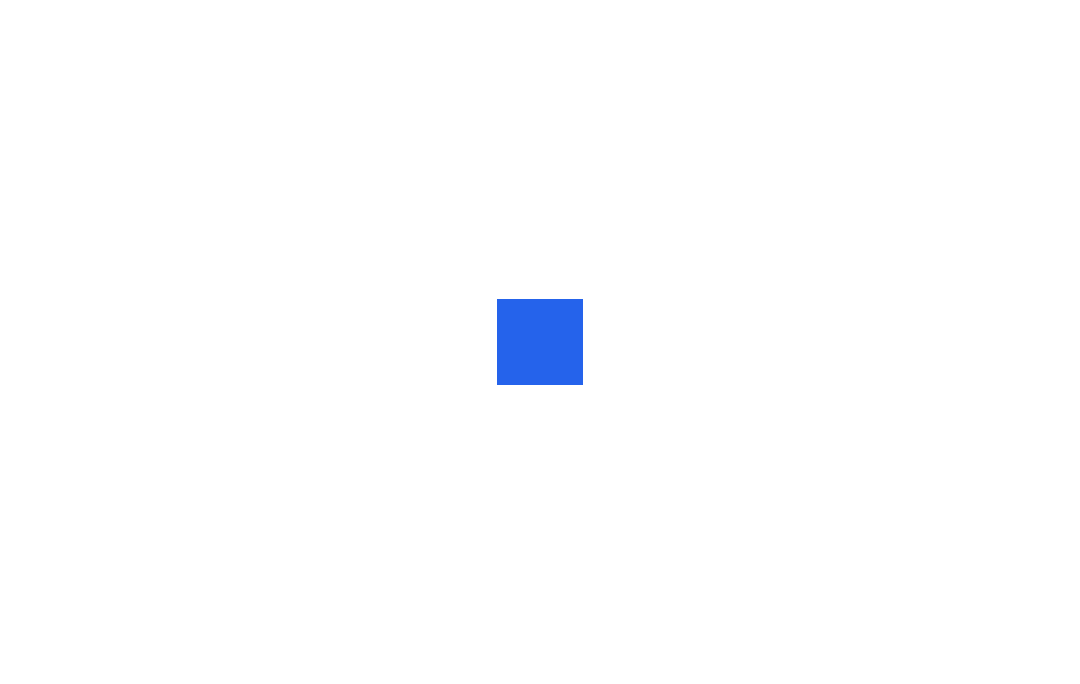 scroll, scrollTop: 0, scrollLeft: 0, axis: both 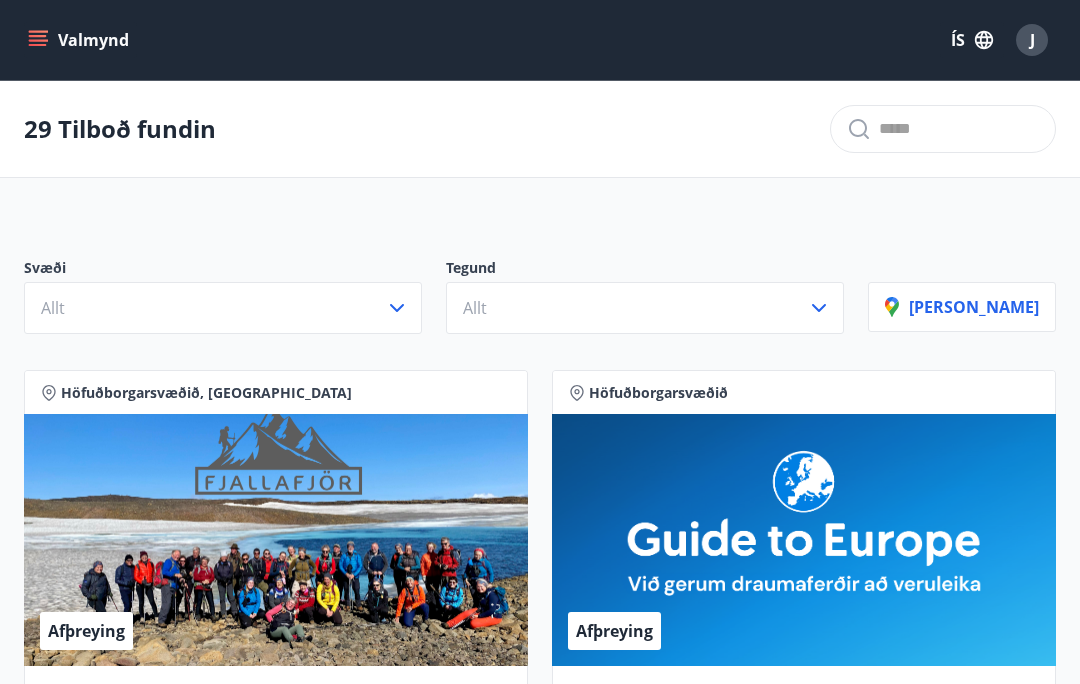 click 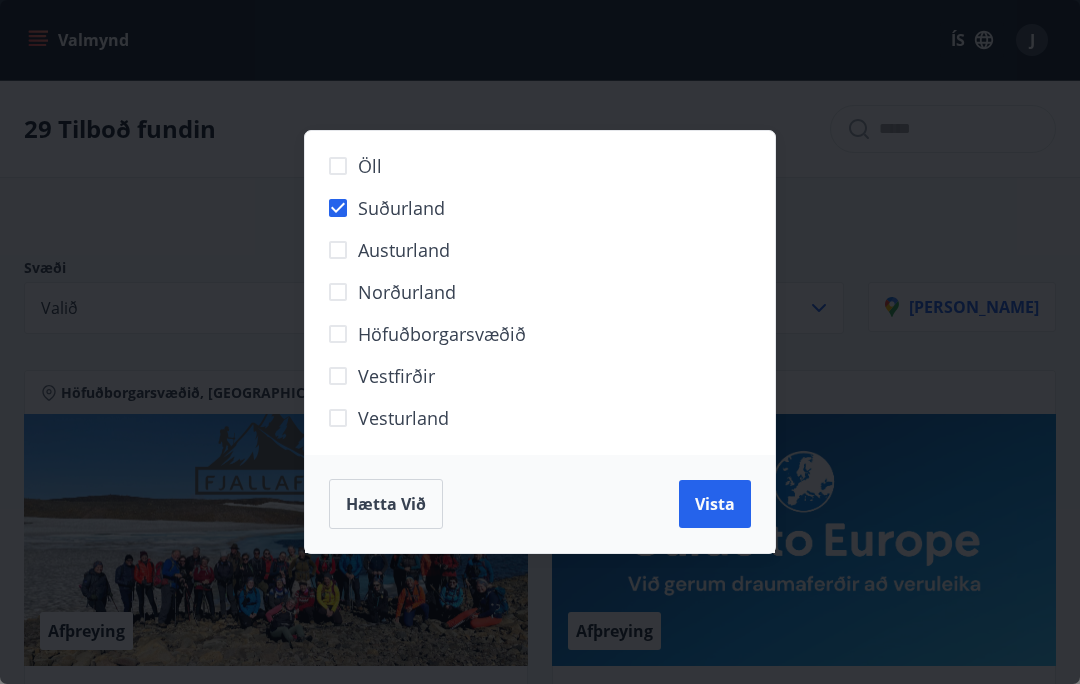 click on "Vista" at bounding box center (715, 504) 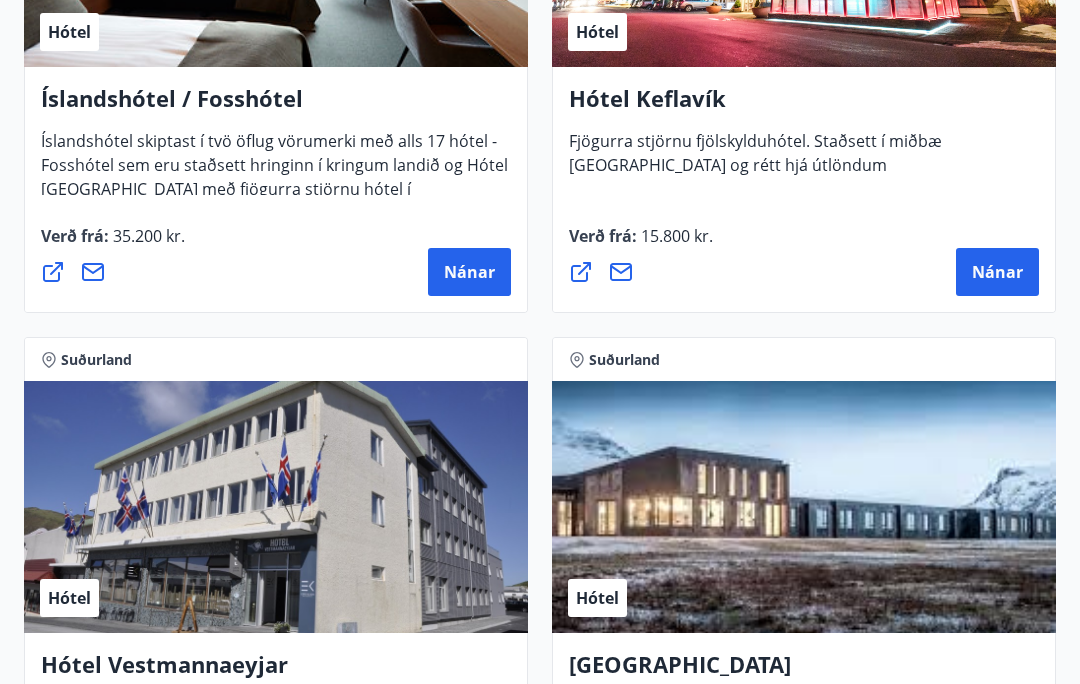 scroll, scrollTop: 1836, scrollLeft: 0, axis: vertical 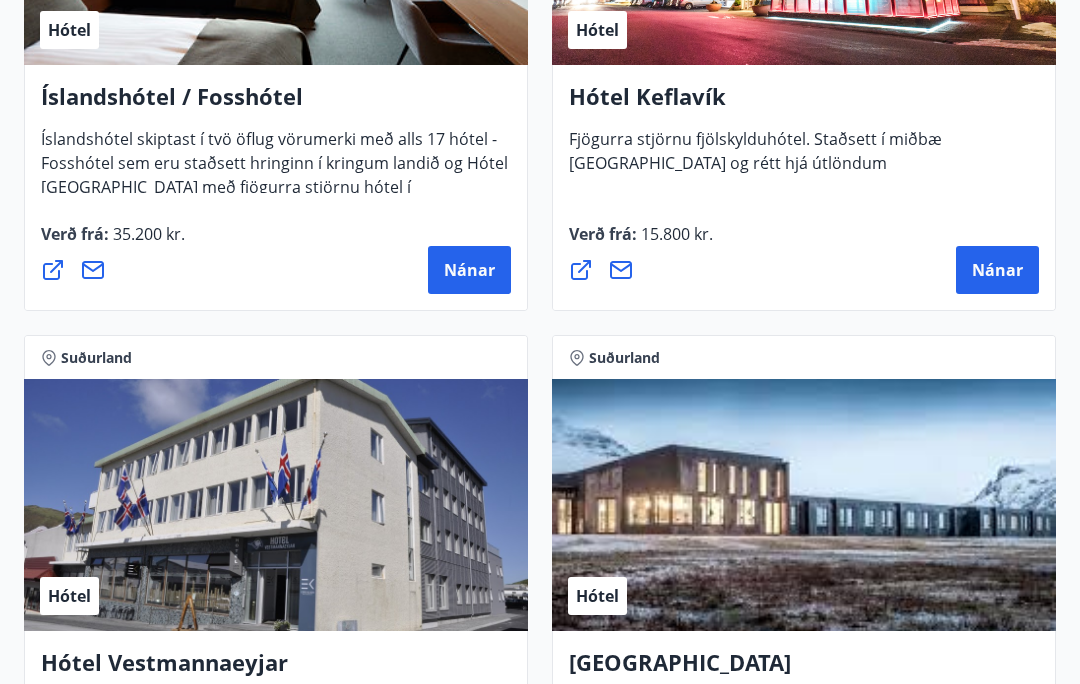 click on "Nánar" at bounding box center [997, 271] 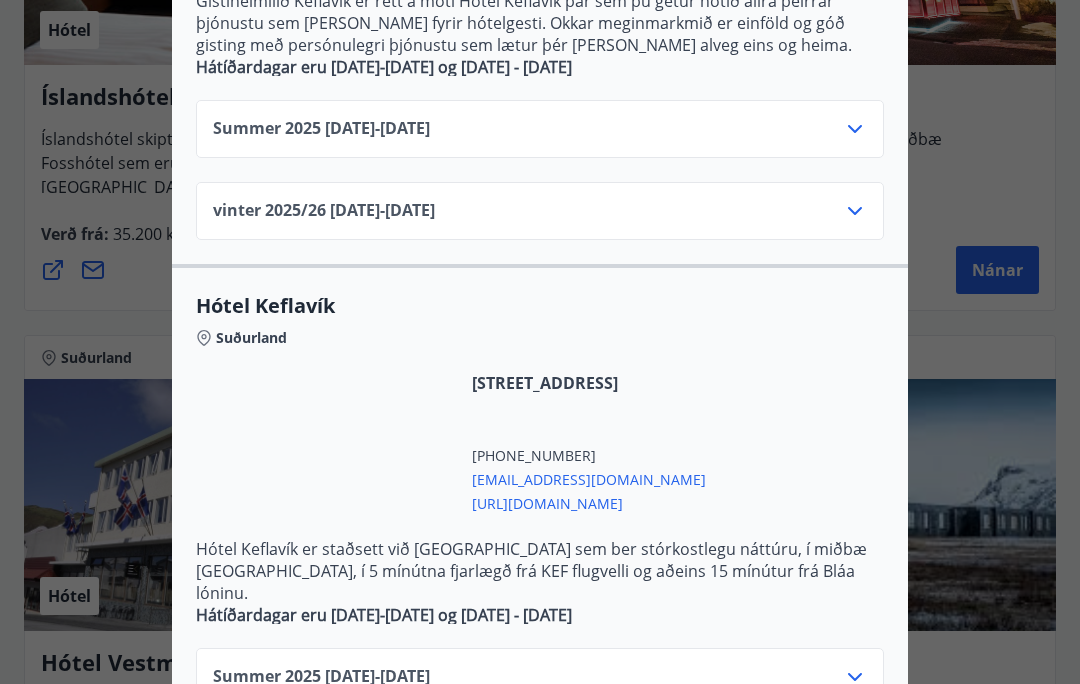 scroll, scrollTop: 727, scrollLeft: 0, axis: vertical 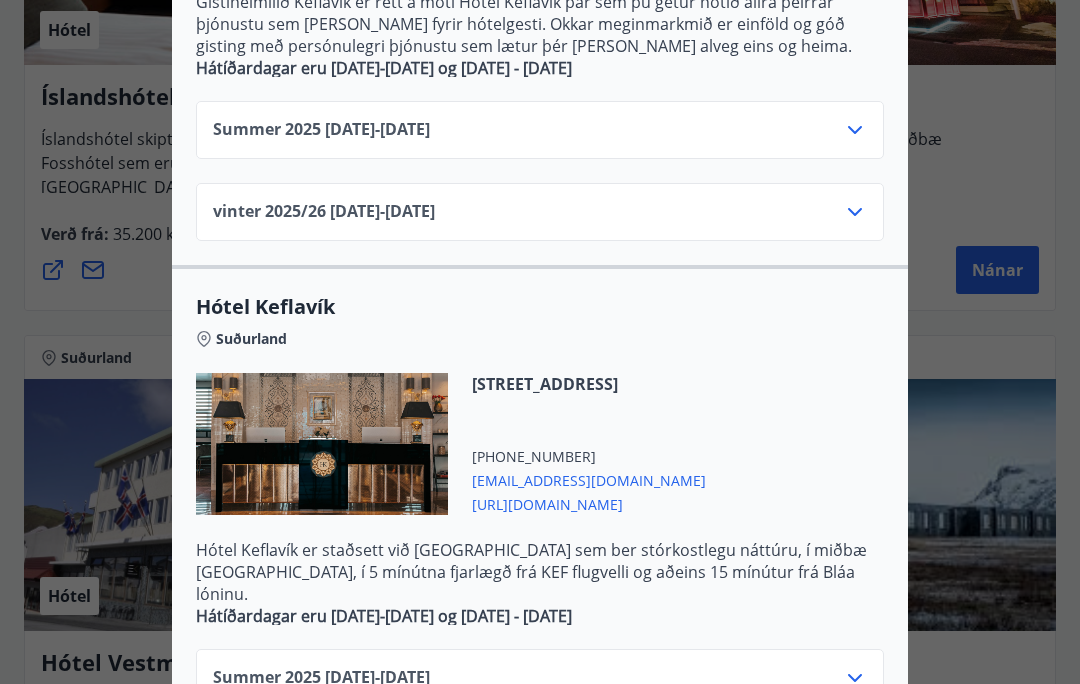 click 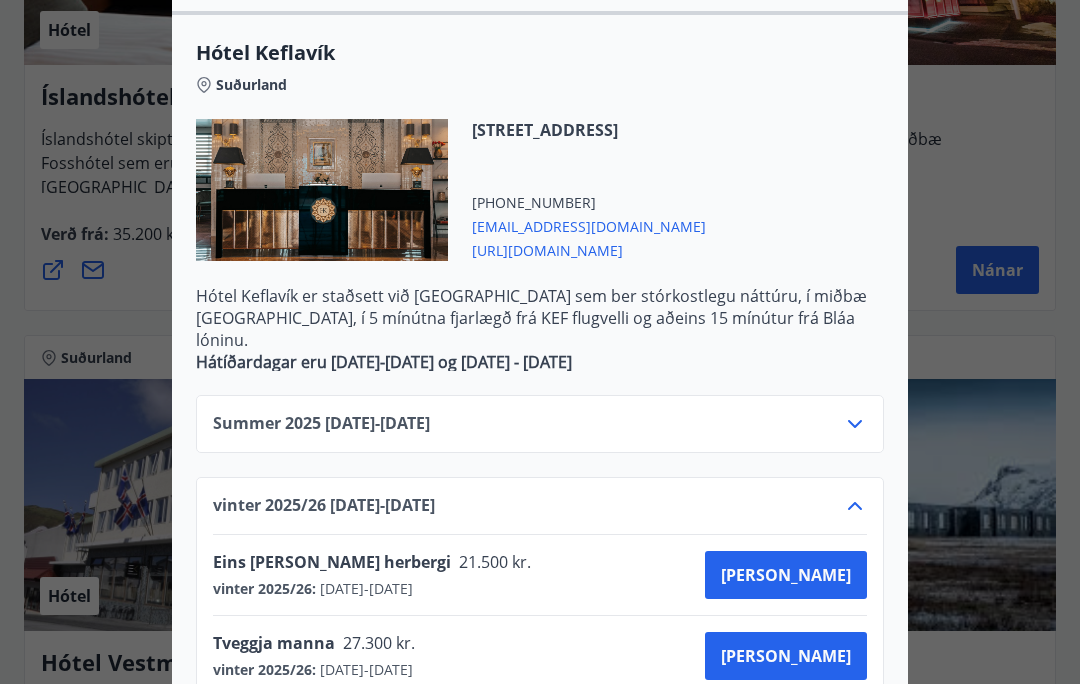scroll, scrollTop: 983, scrollLeft: 0, axis: vertical 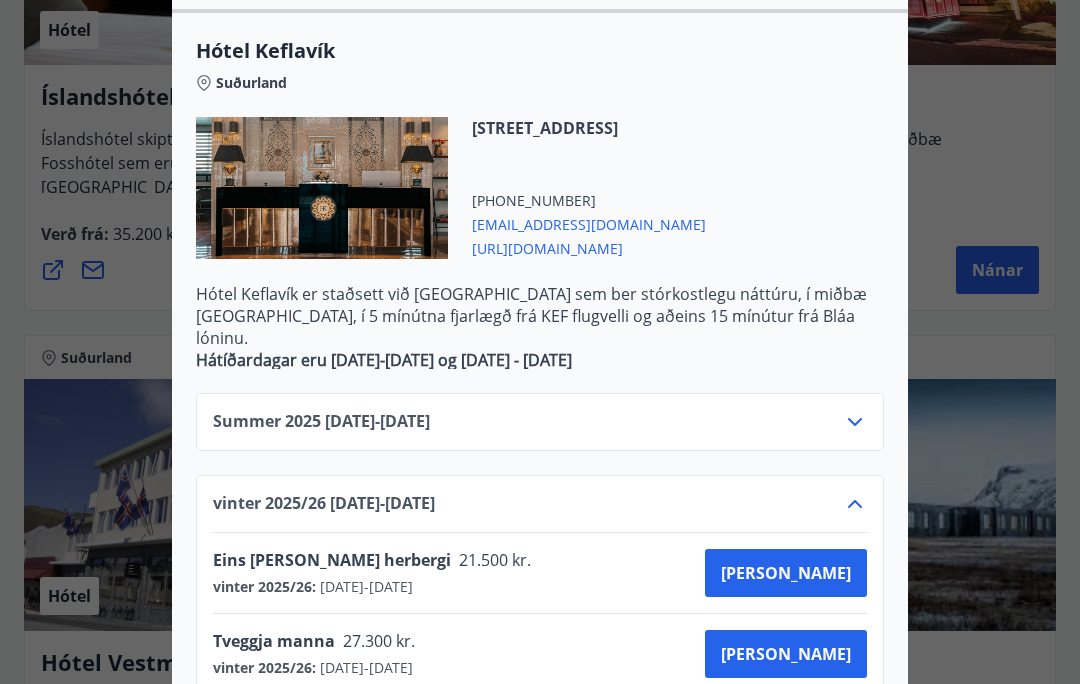 click at bounding box center (540, 342) 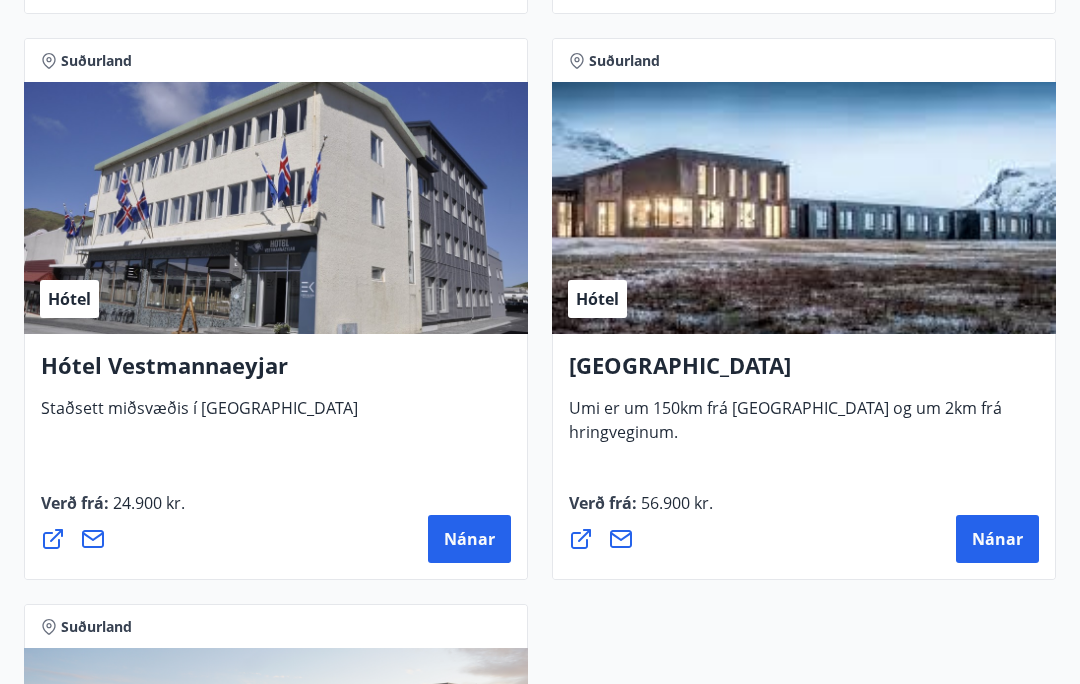 scroll, scrollTop: 2136, scrollLeft: 0, axis: vertical 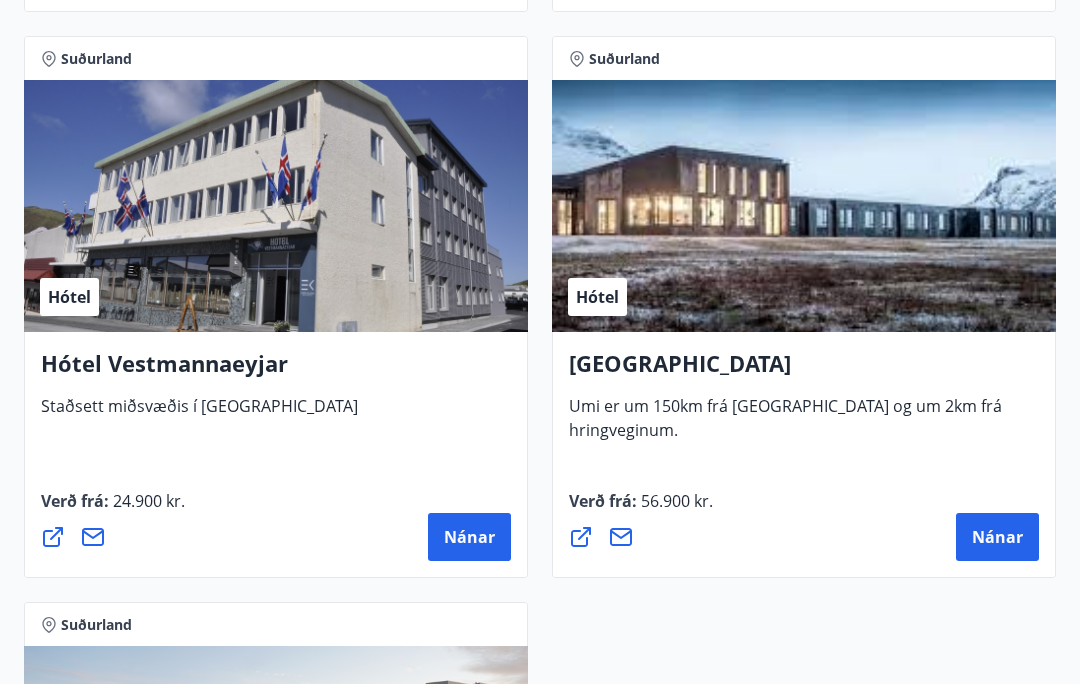 click on "Nánar" at bounding box center [997, 537] 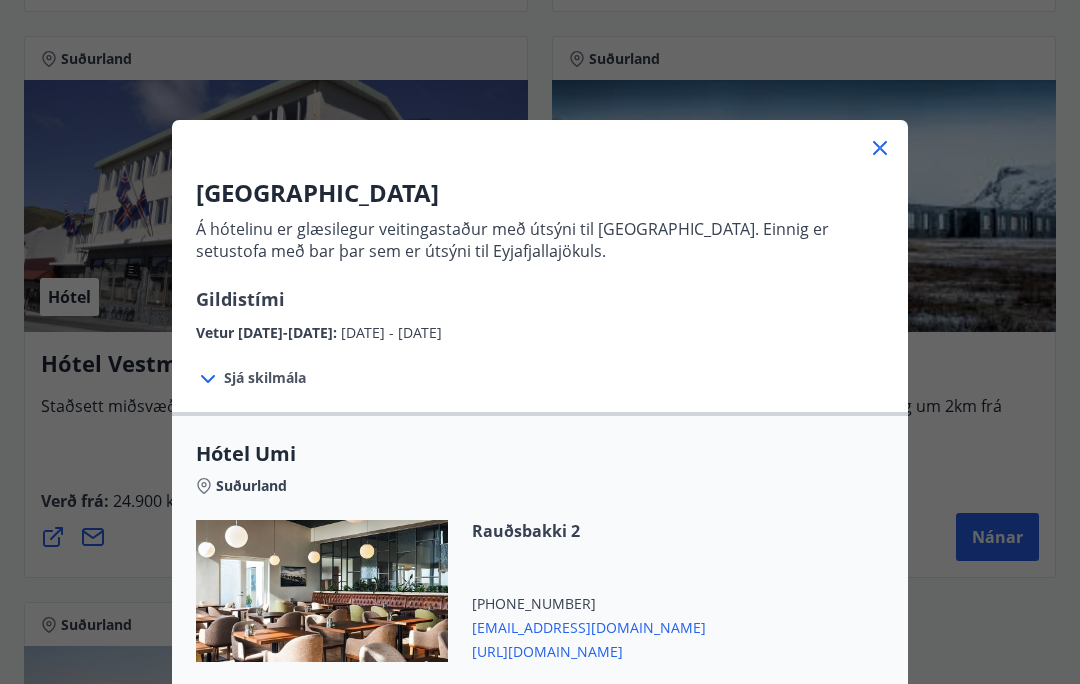 scroll, scrollTop: 0, scrollLeft: 0, axis: both 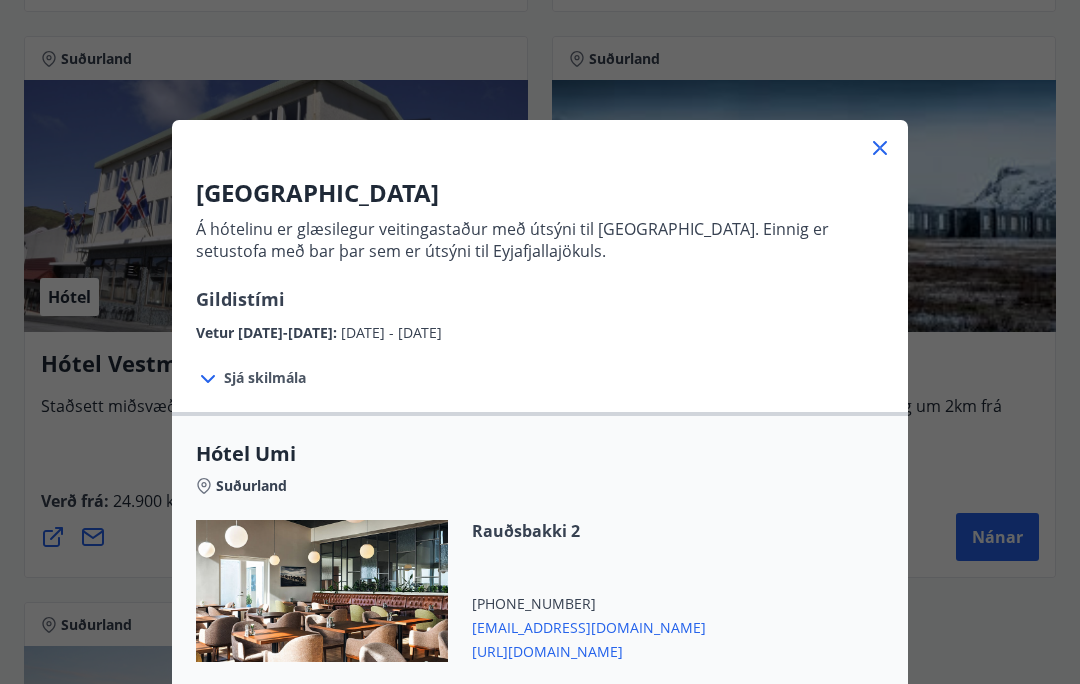 click on "Sjá skilmála" at bounding box center [265, 378] 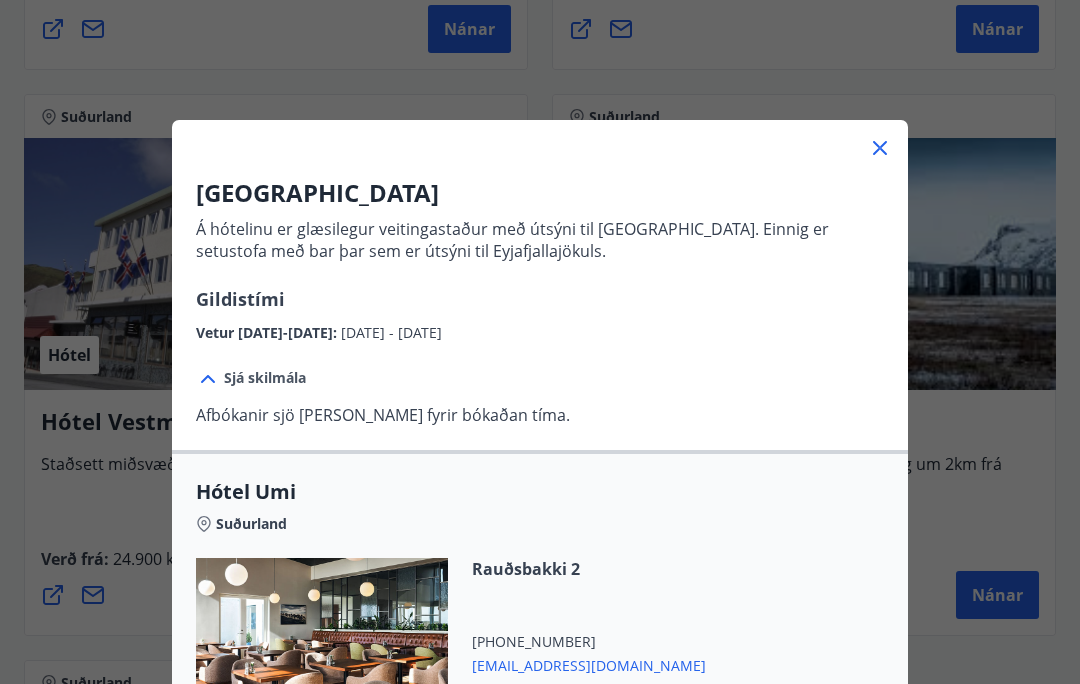 scroll, scrollTop: 2077, scrollLeft: 0, axis: vertical 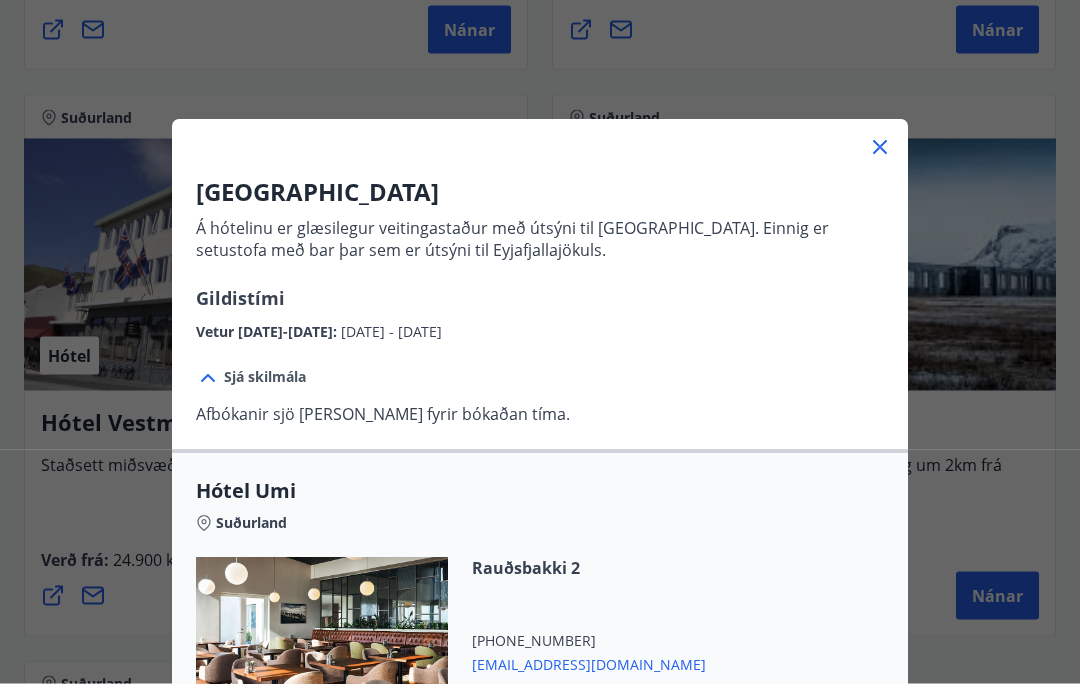 click 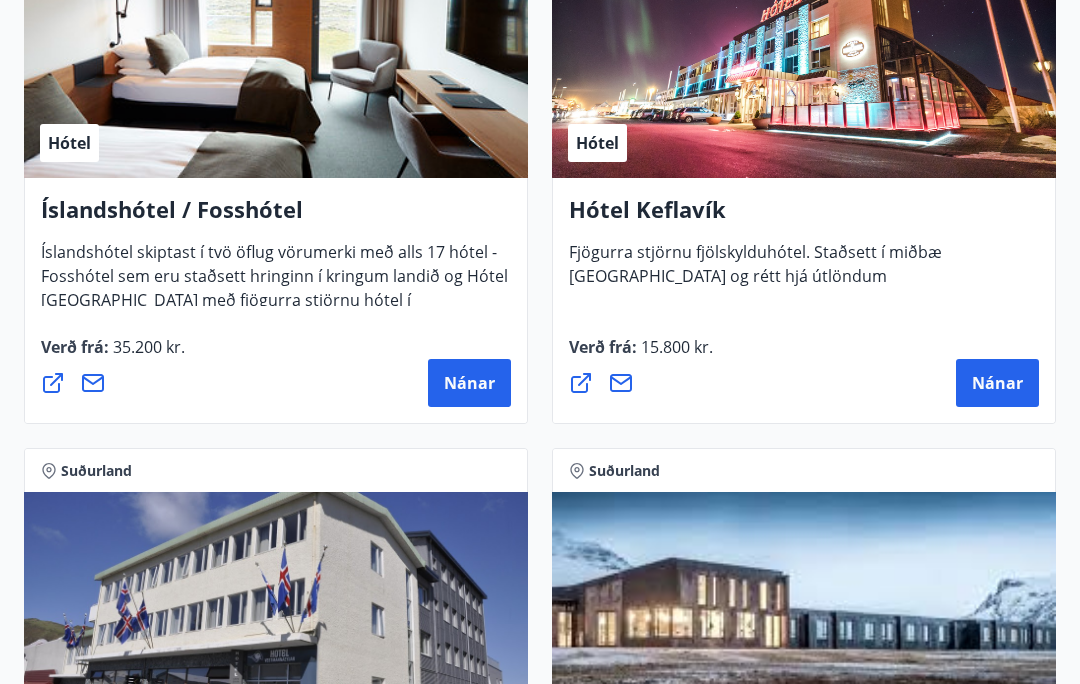 scroll, scrollTop: 1722, scrollLeft: 0, axis: vertical 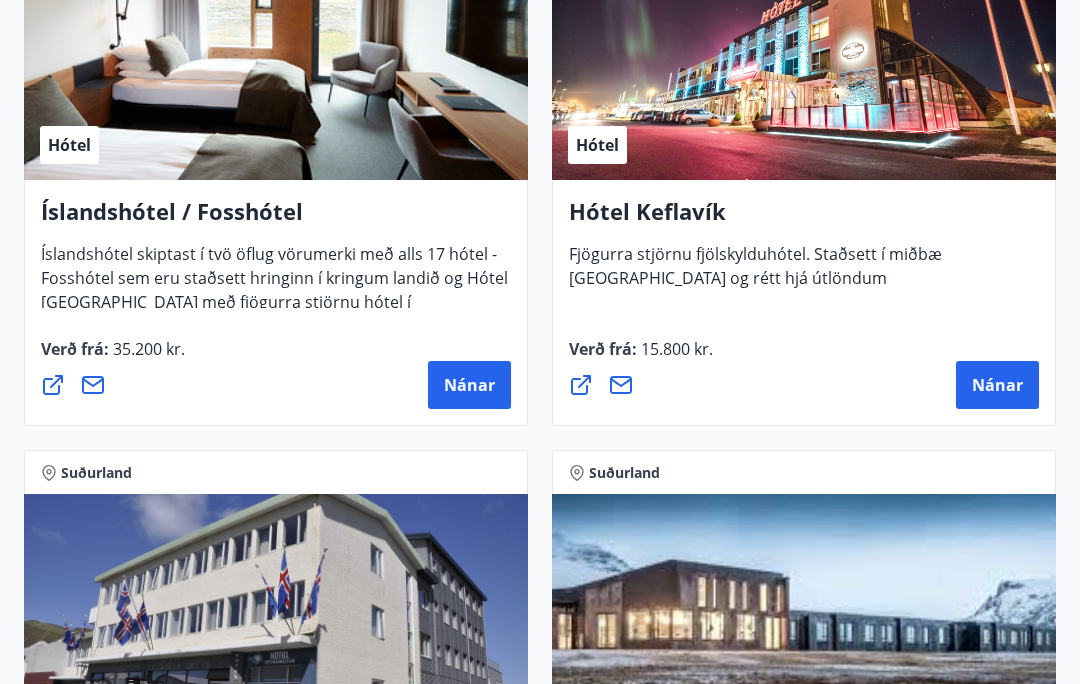 click on "Nánar" at bounding box center (469, 385) 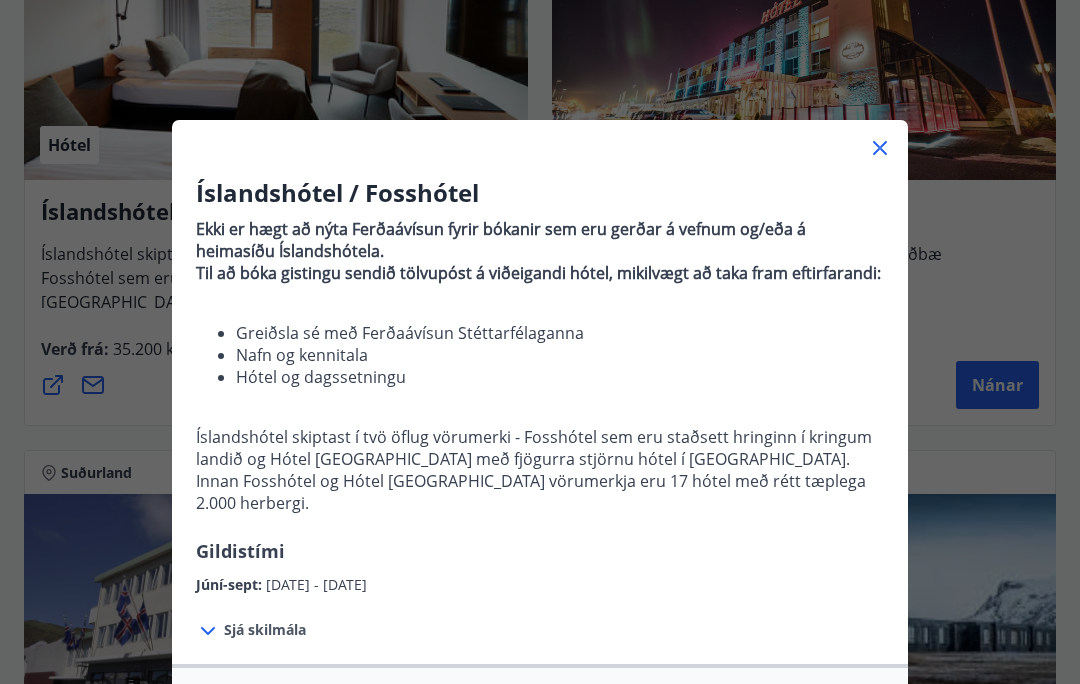 scroll, scrollTop: 0, scrollLeft: 0, axis: both 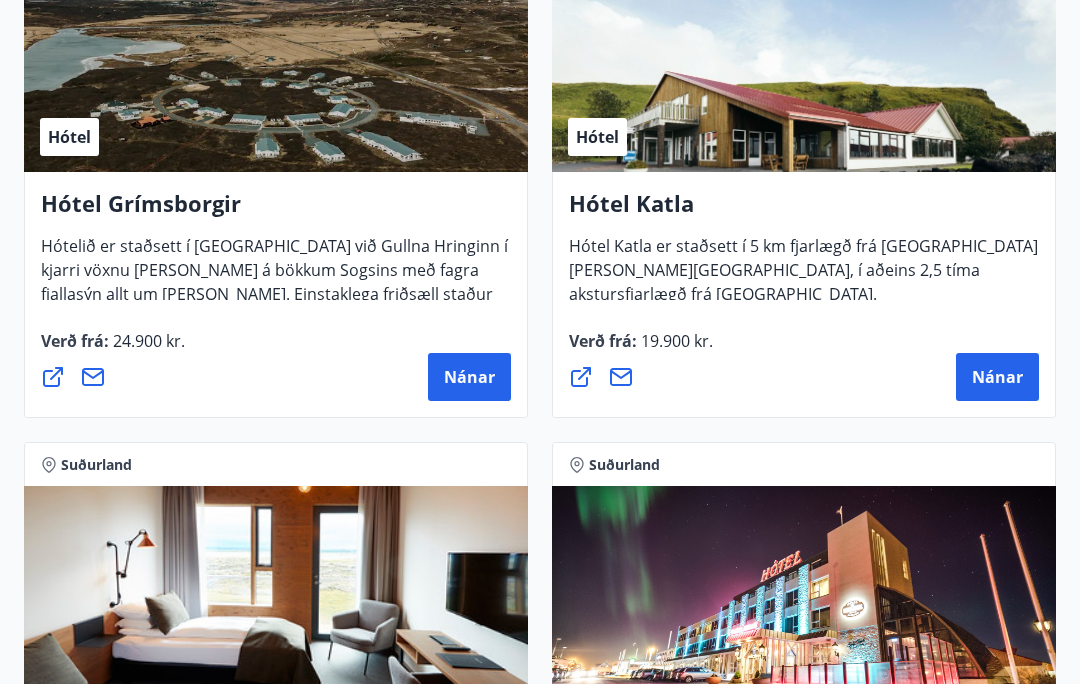 click on "Nánar" at bounding box center (469, 377) 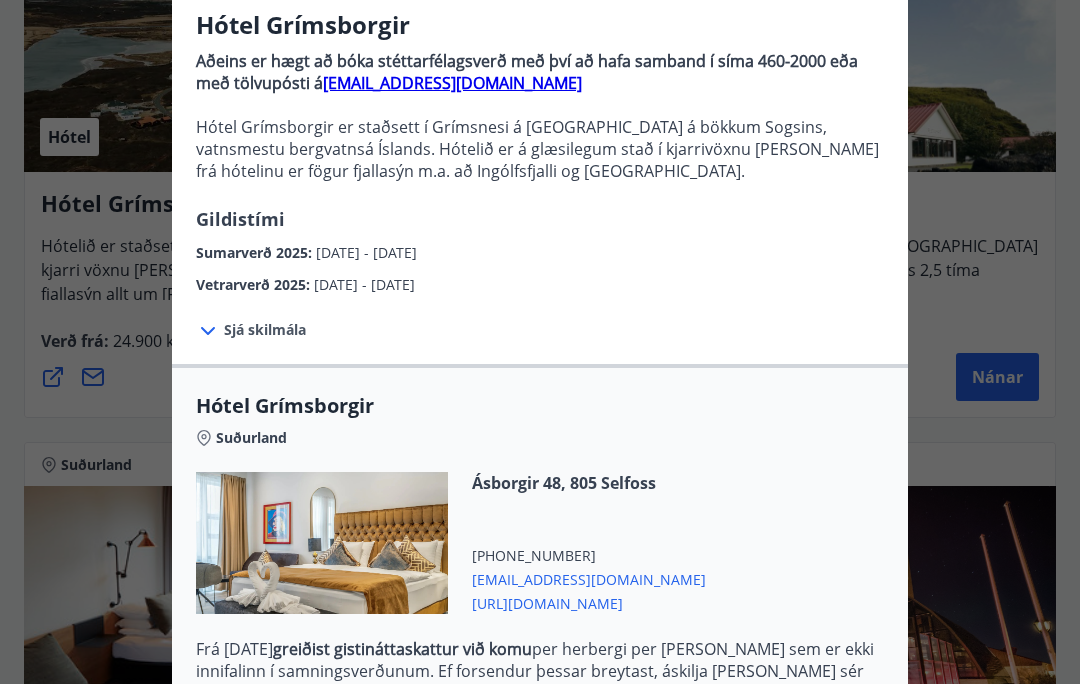 scroll, scrollTop: 174, scrollLeft: 0, axis: vertical 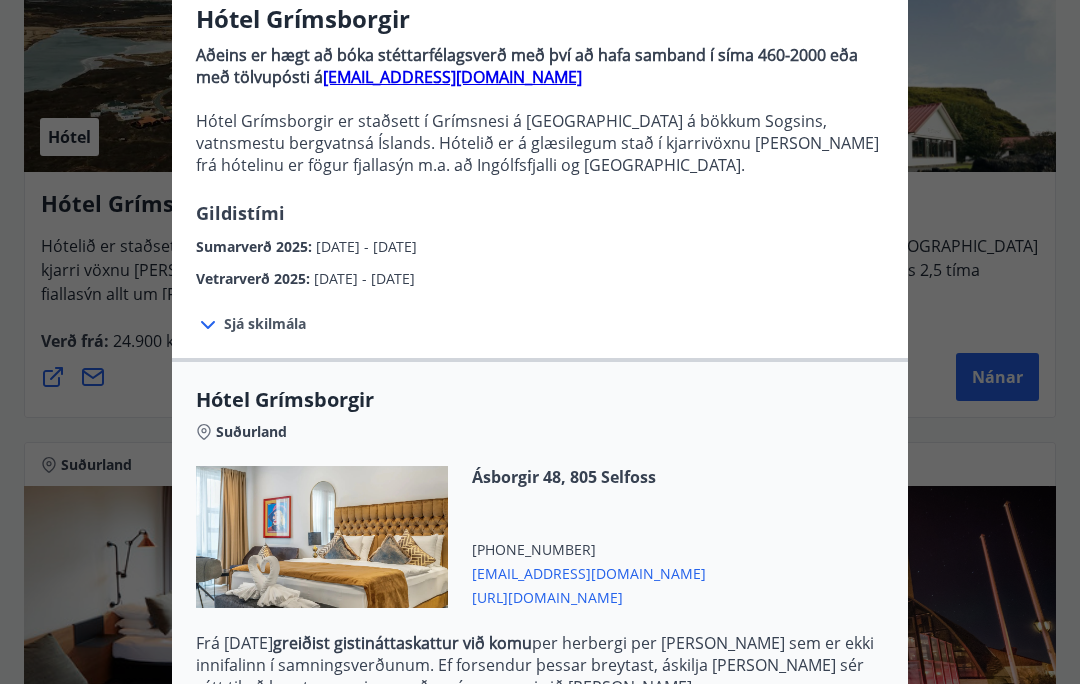 click on "Sumarverð 2025 :" at bounding box center (256, 246) 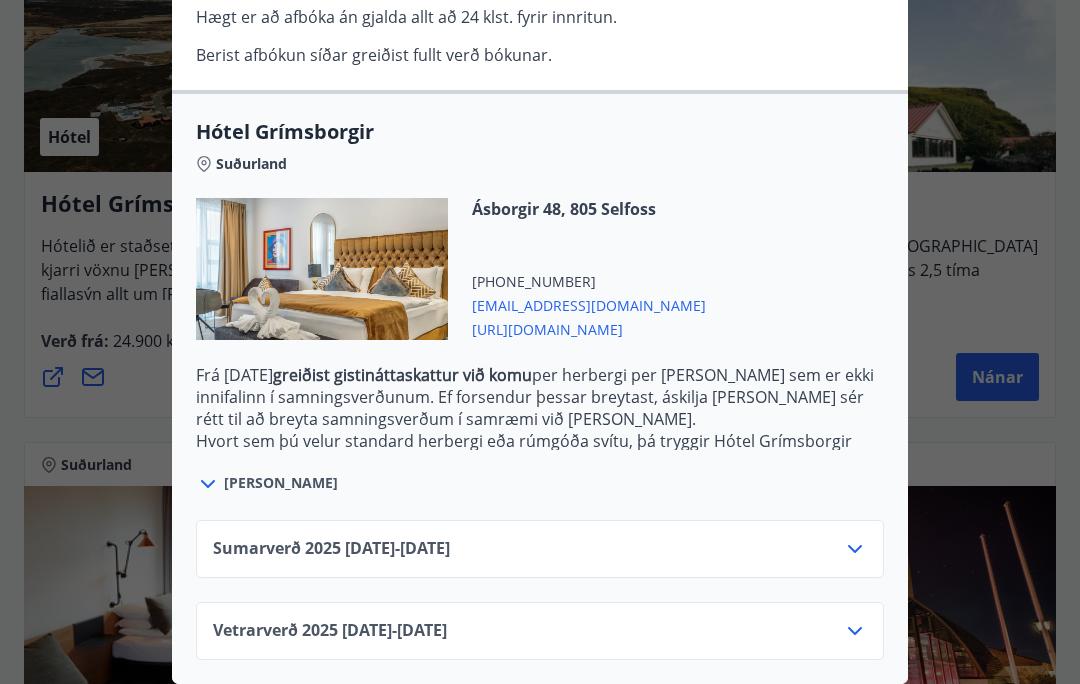 scroll, scrollTop: 676, scrollLeft: 0, axis: vertical 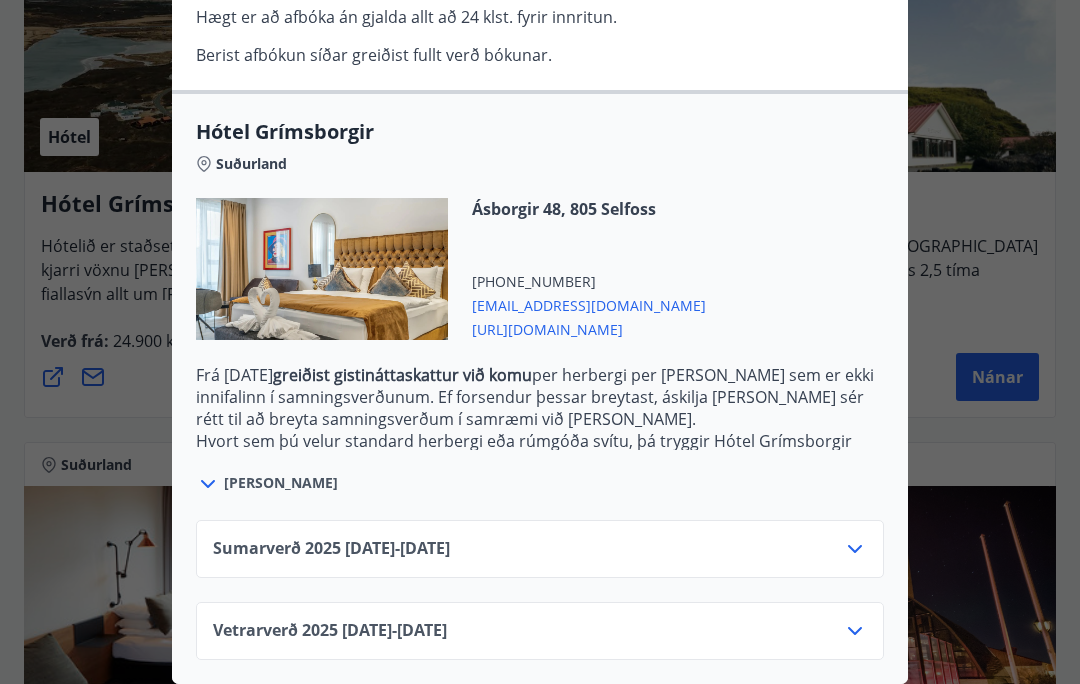 click 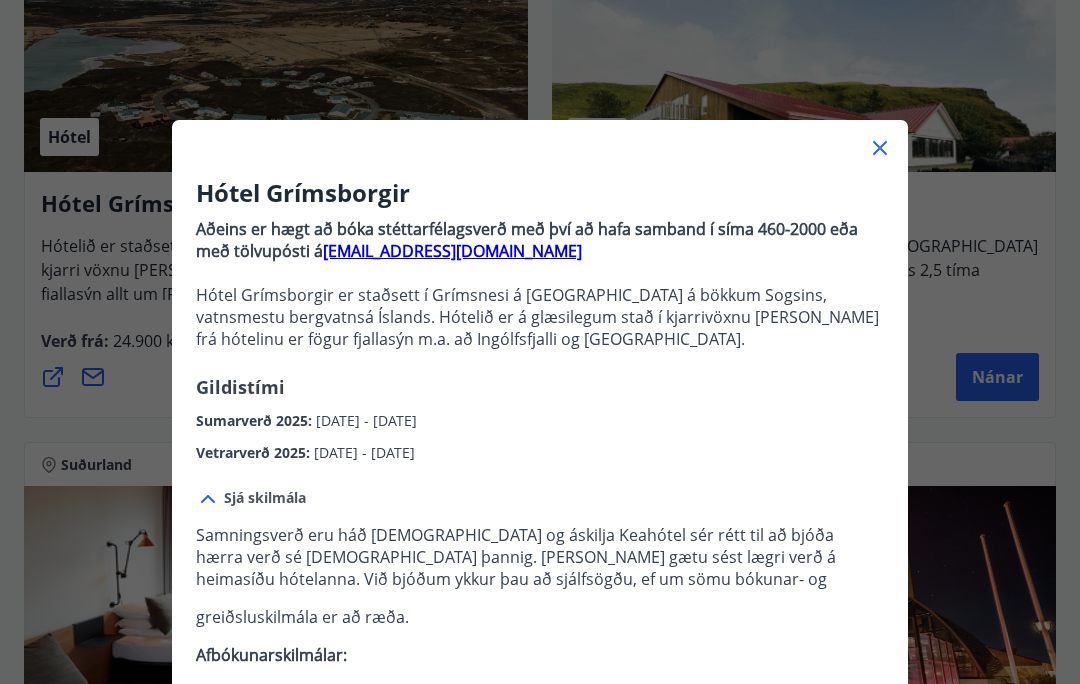 scroll, scrollTop: 0, scrollLeft: 0, axis: both 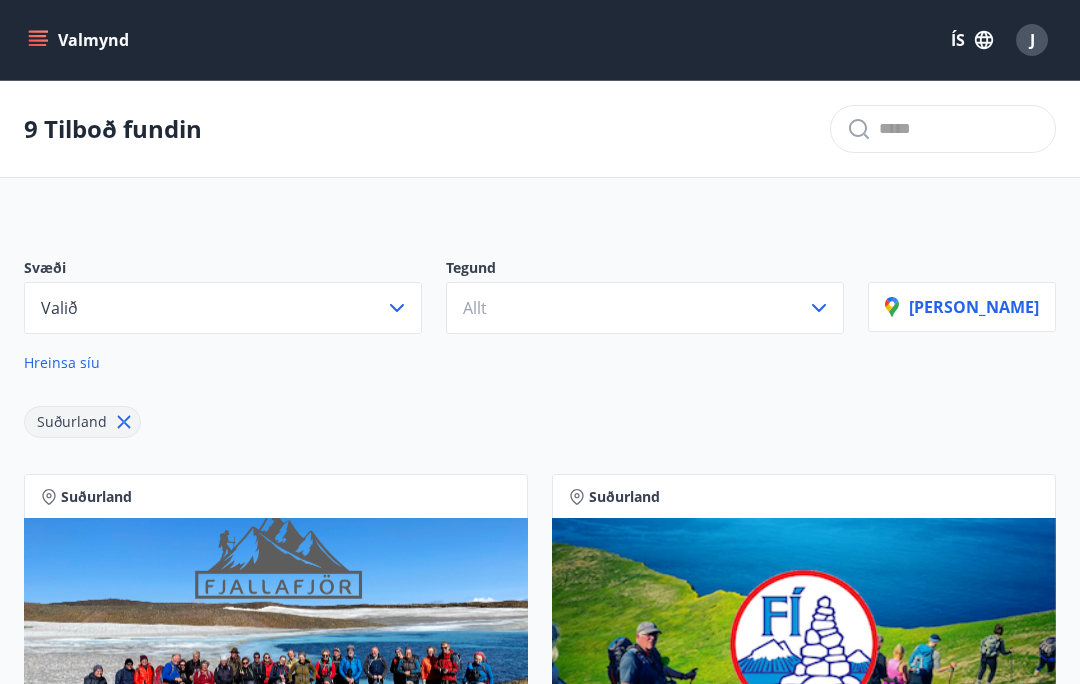 click on "Valið" at bounding box center (223, 308) 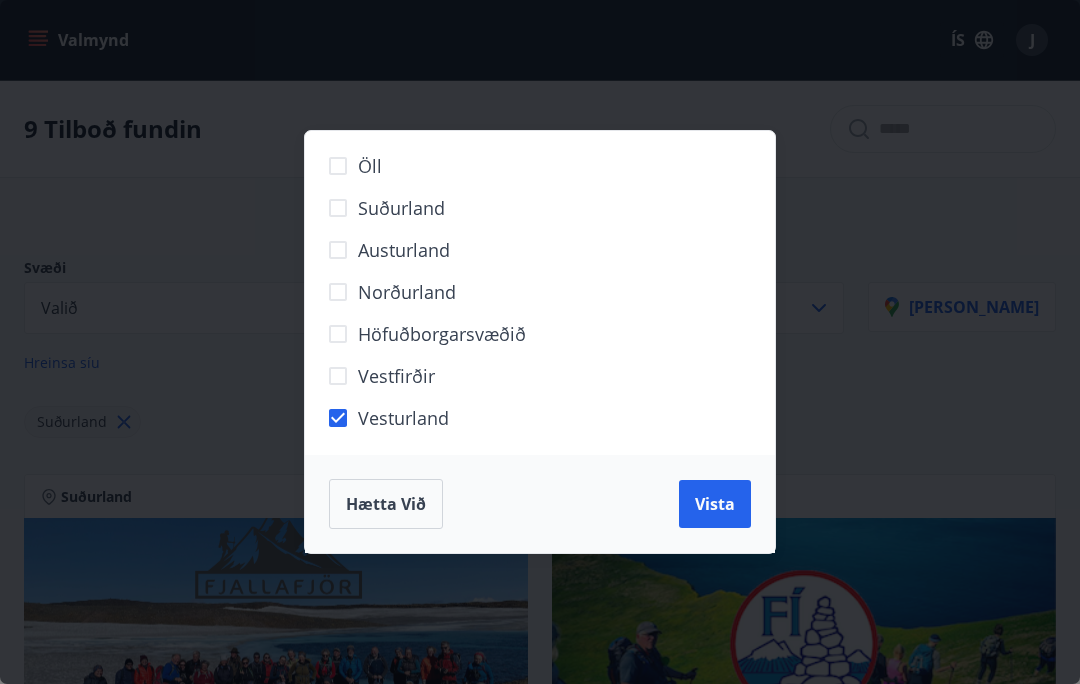 click on "Vista" at bounding box center [715, 504] 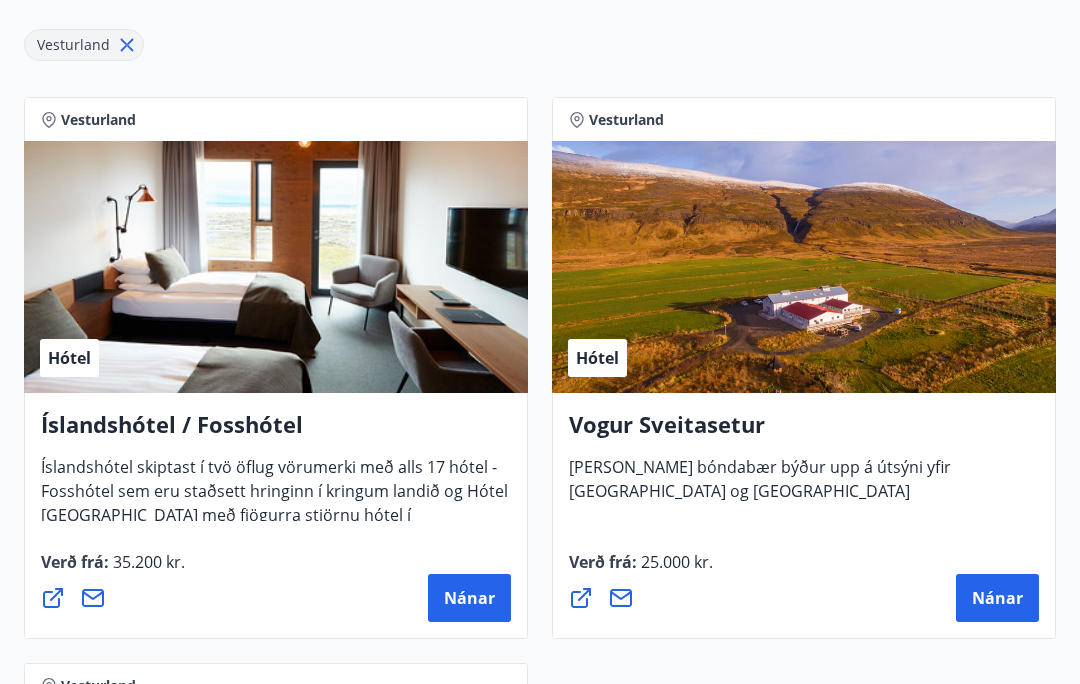 scroll, scrollTop: 377, scrollLeft: 0, axis: vertical 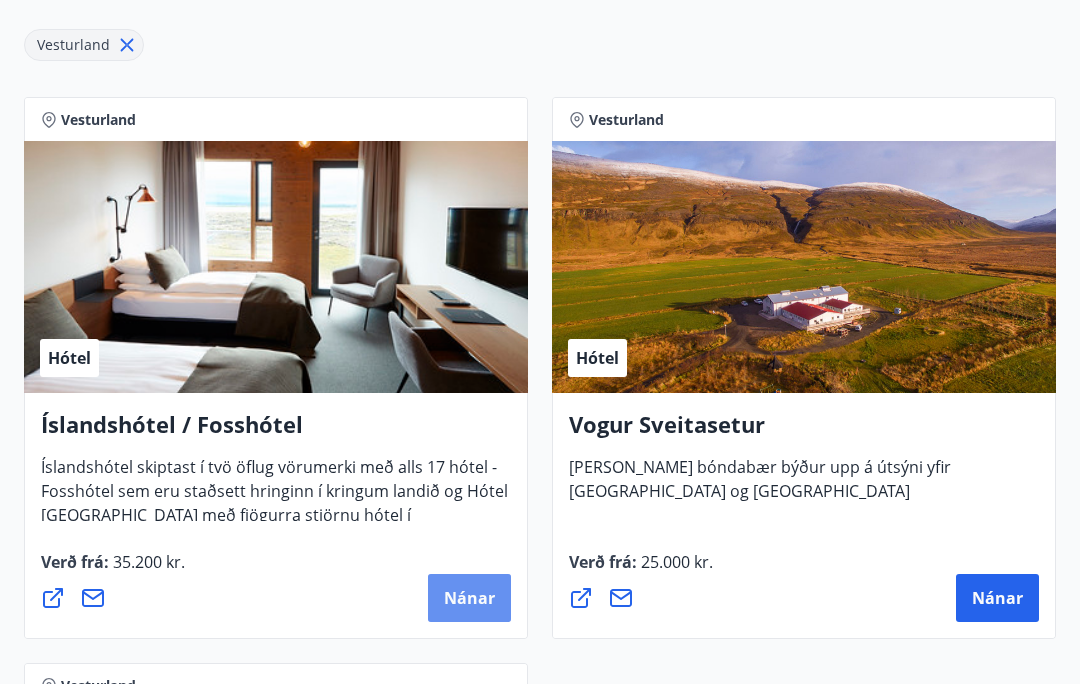 click on "Nánar" at bounding box center [469, 598] 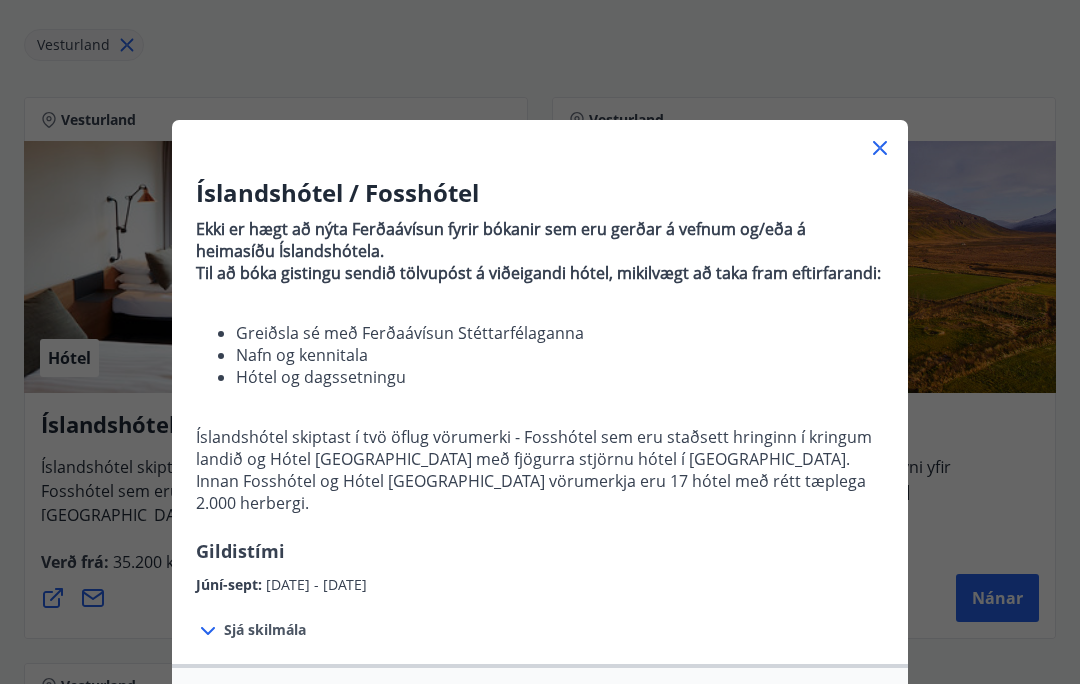 click 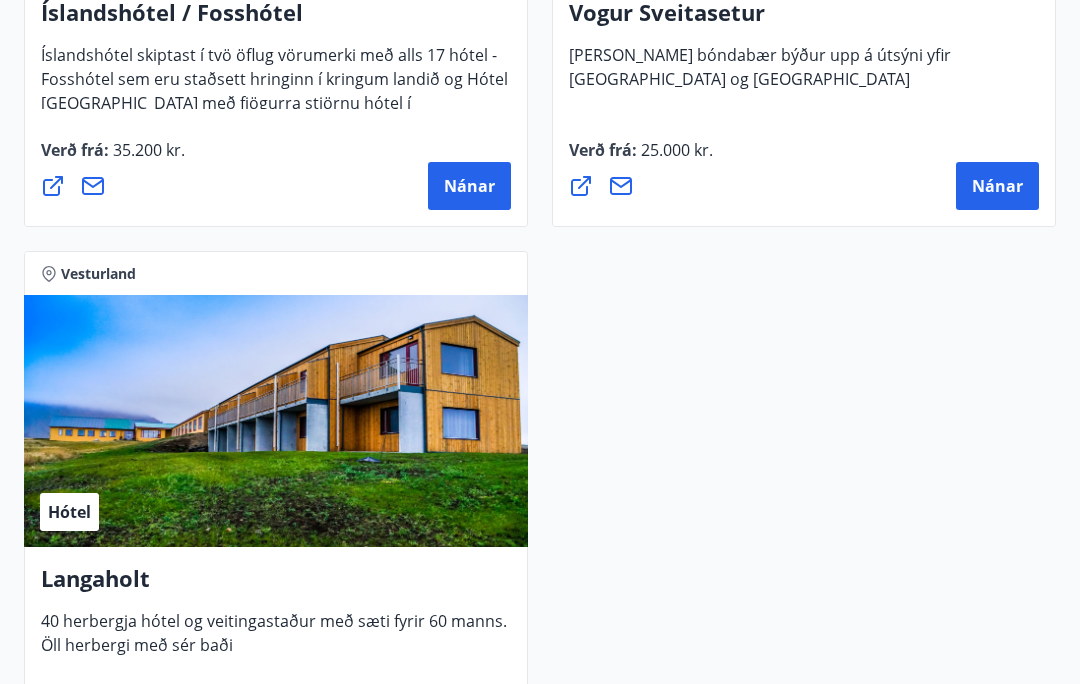 scroll, scrollTop: 797, scrollLeft: 0, axis: vertical 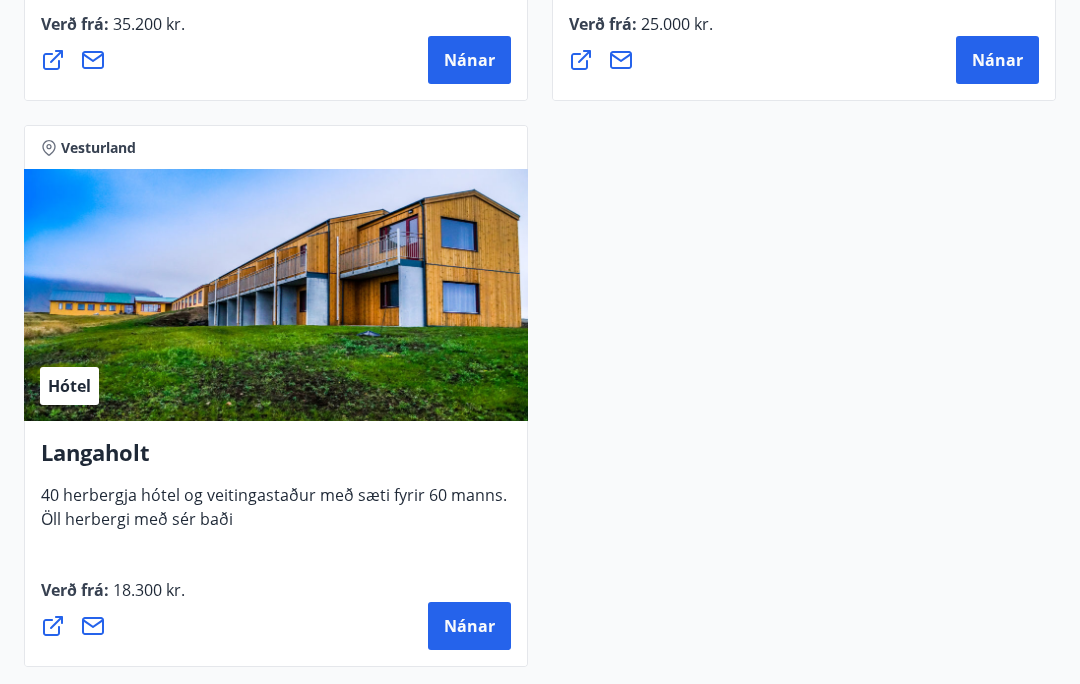 click on "Nánar" at bounding box center [469, 627] 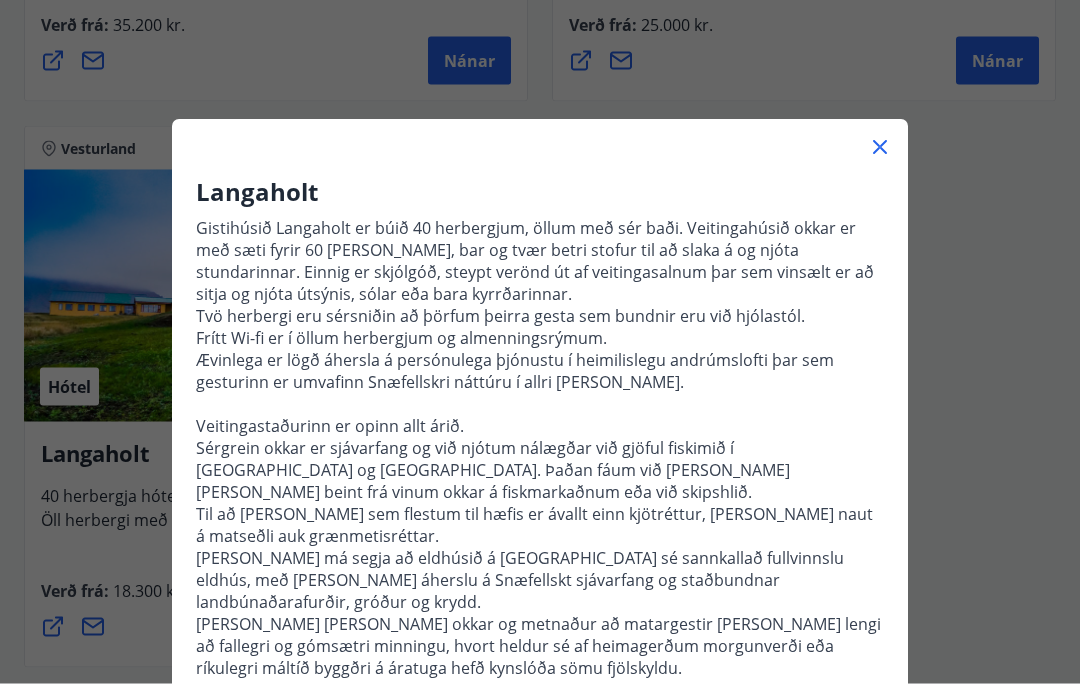 scroll, scrollTop: 915, scrollLeft: 0, axis: vertical 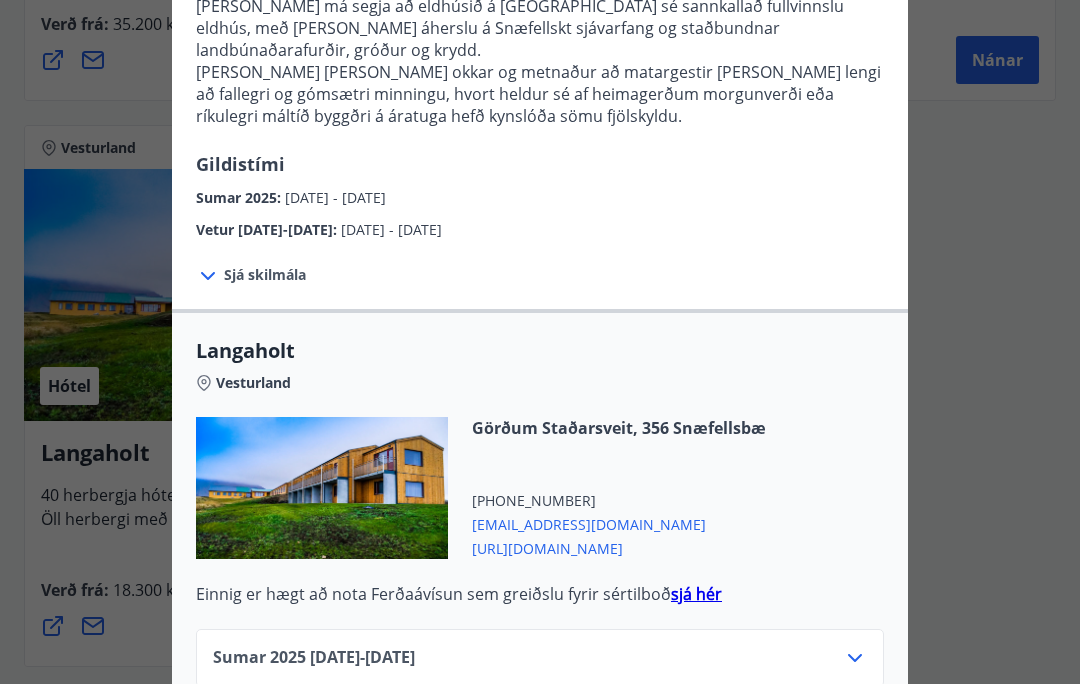 click on "sjá hér" at bounding box center (696, 594) 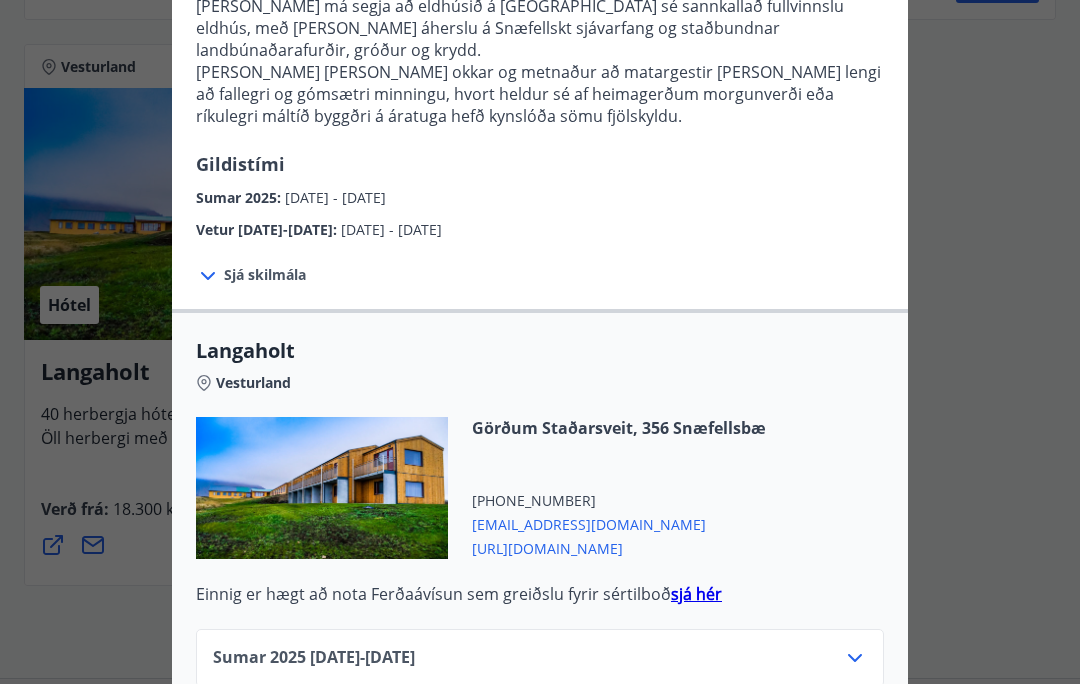 scroll, scrollTop: 1001, scrollLeft: 0, axis: vertical 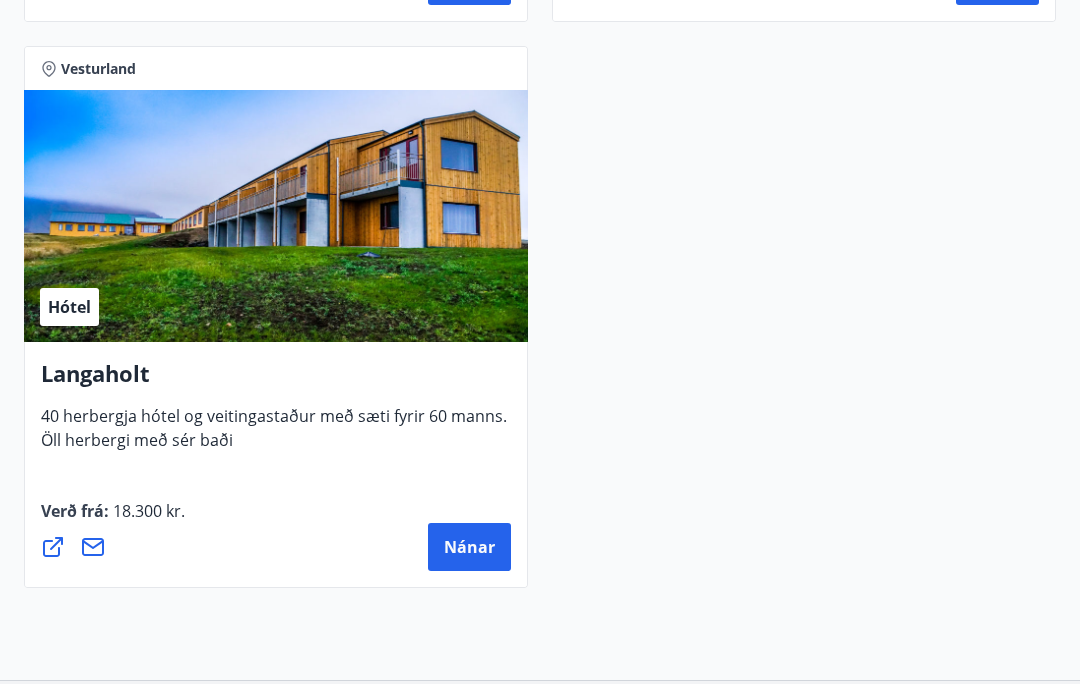 click on "Nánar" at bounding box center [469, 547] 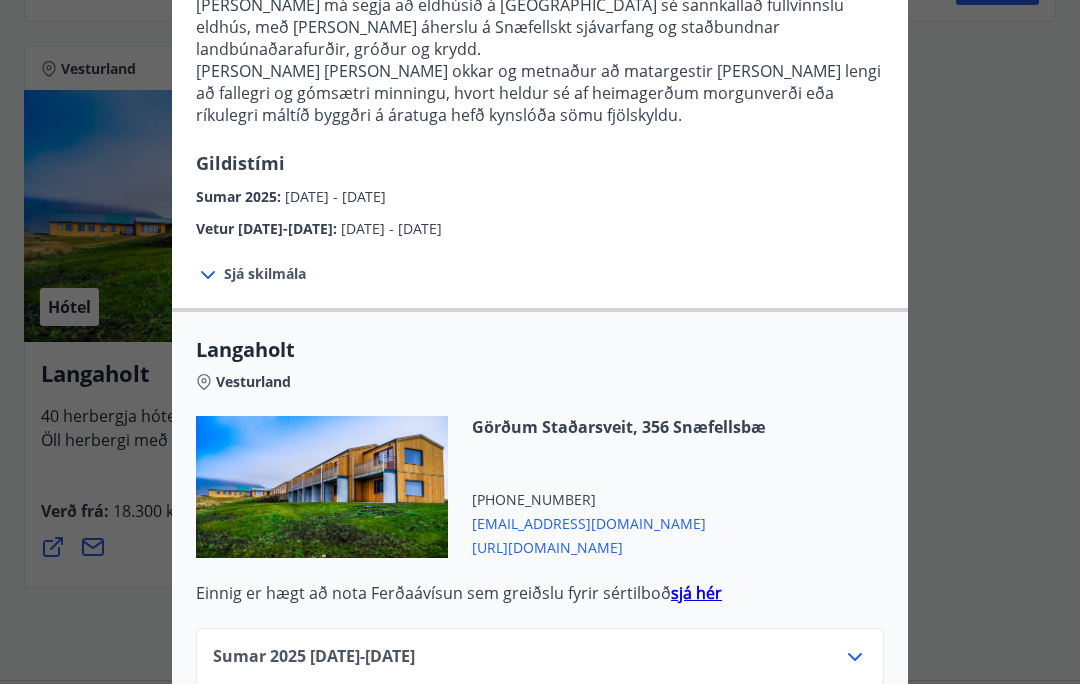 scroll, scrollTop: 553, scrollLeft: 0, axis: vertical 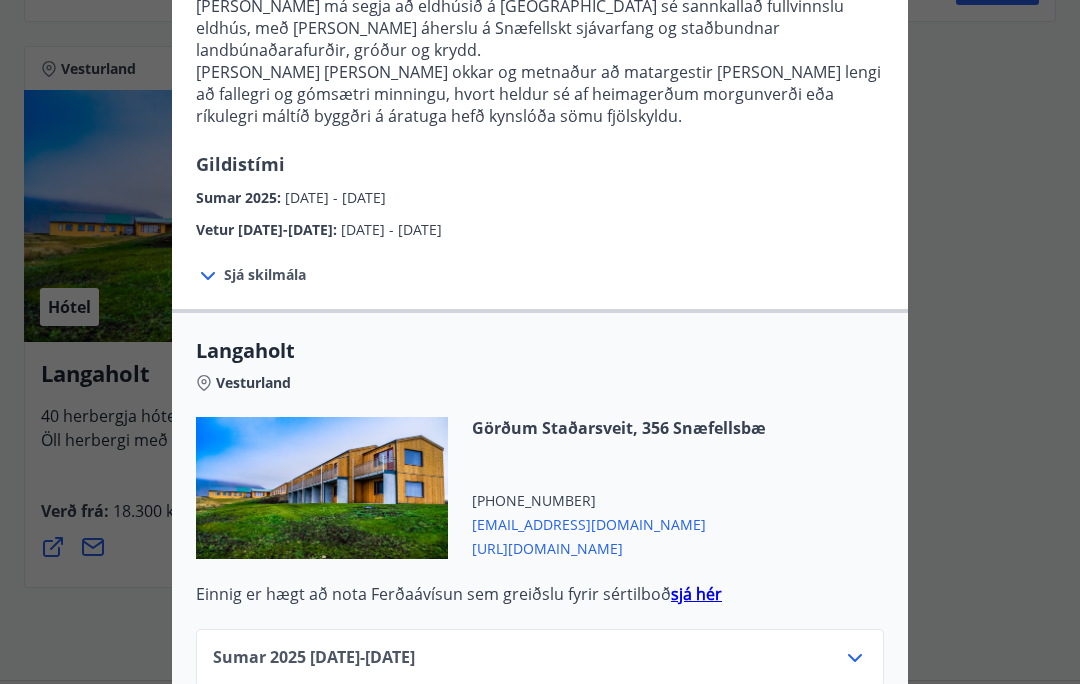 click on "Sumar [PHONE_NUMBER][DATE]  -  [DATE]" at bounding box center [314, 658] 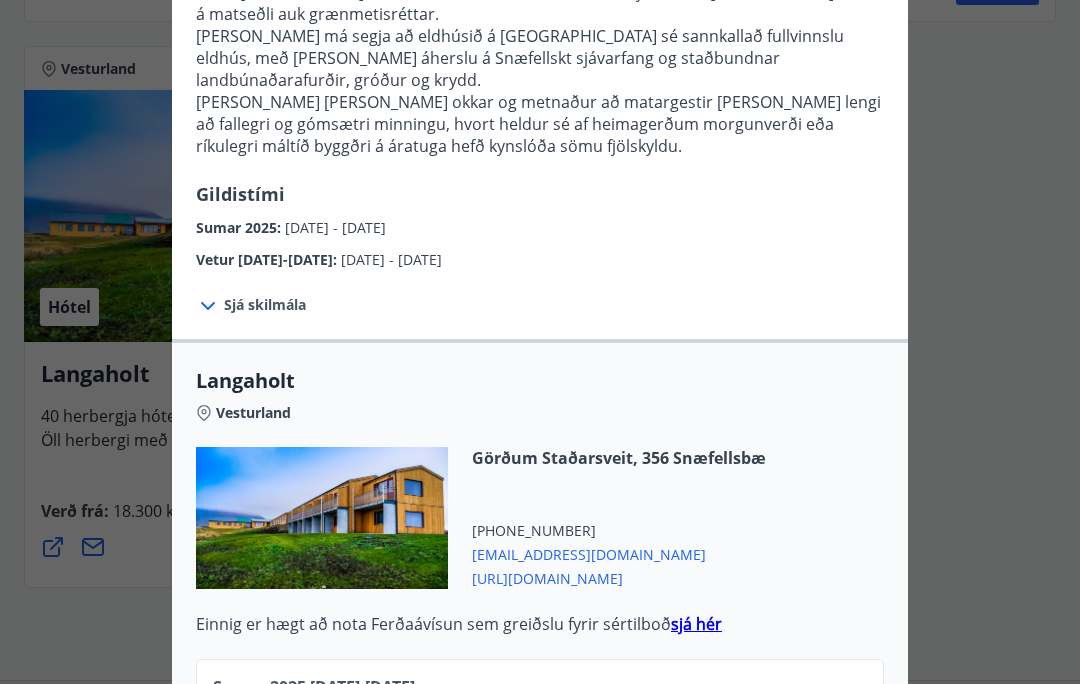 scroll, scrollTop: 527, scrollLeft: 0, axis: vertical 